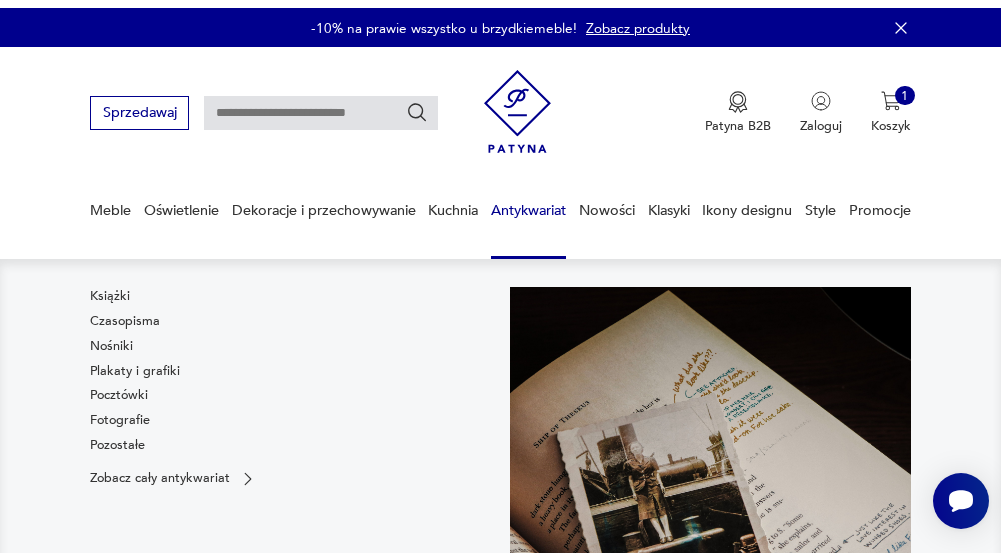 scroll, scrollTop: 100, scrollLeft: 0, axis: vertical 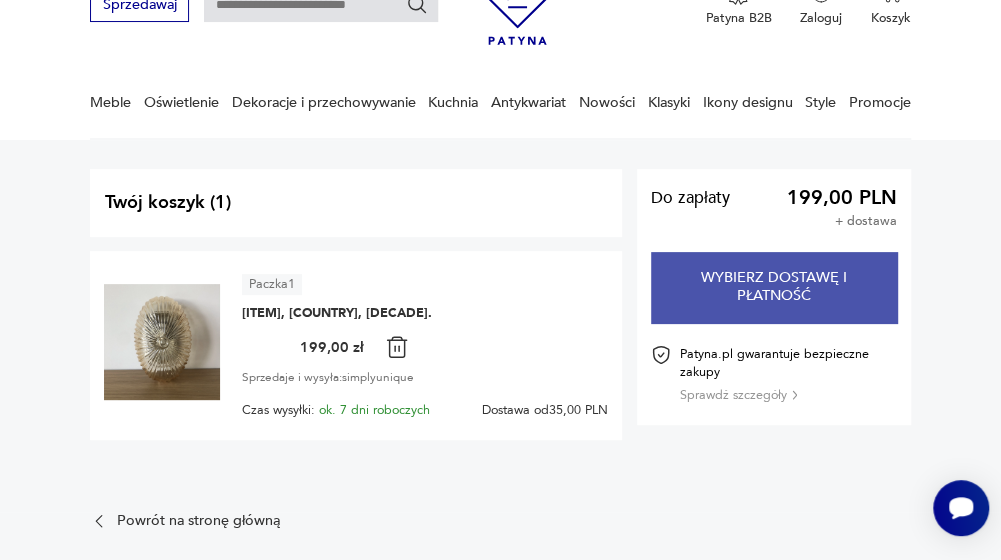 click on "Wybierz dostawę i płatność" at bounding box center [773, 287] 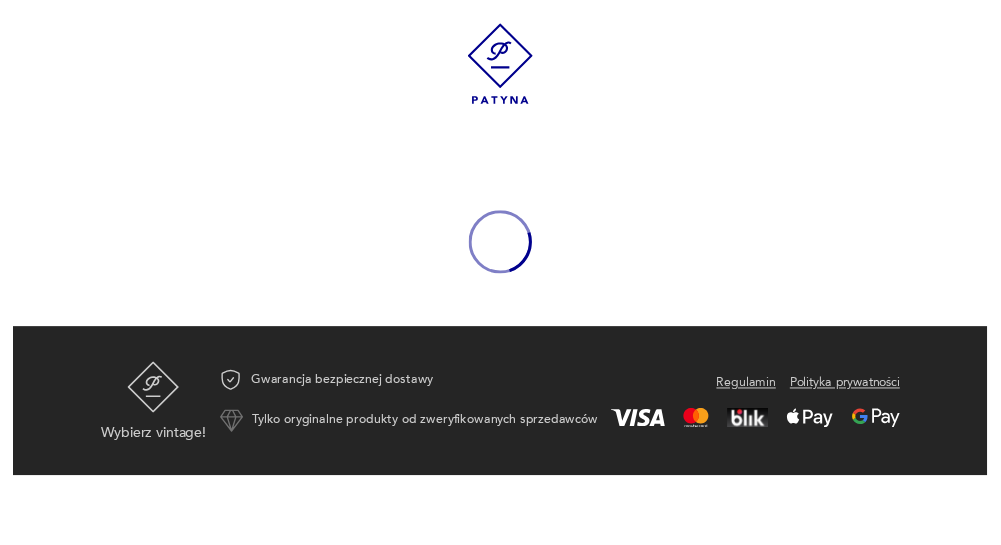 scroll, scrollTop: 0, scrollLeft: 0, axis: both 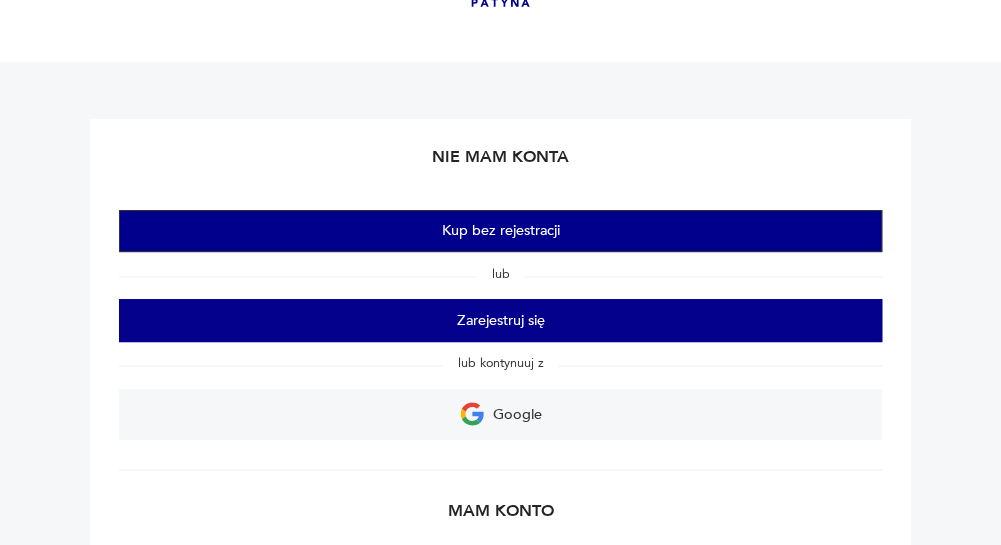 click on "Kup bez rejestracji" at bounding box center (500, 231) 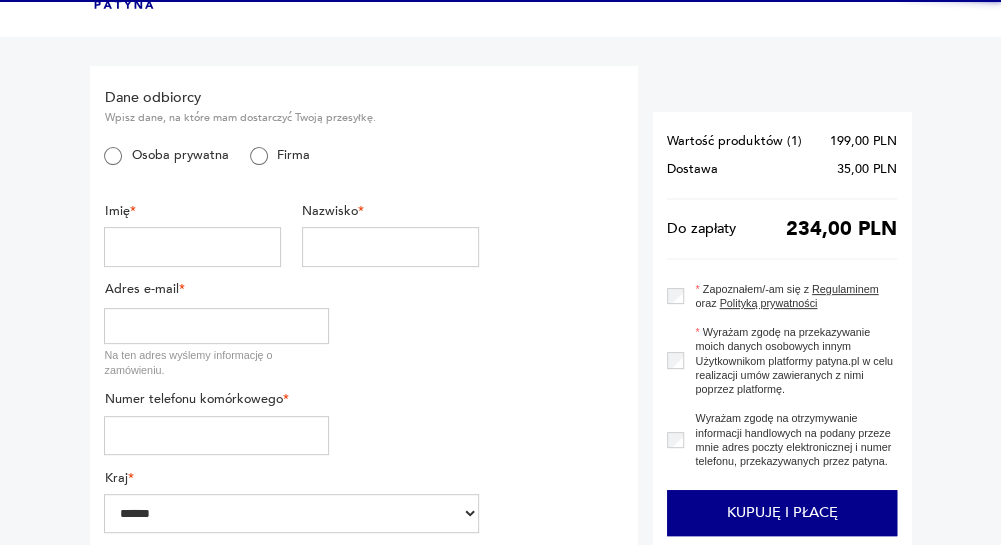 scroll, scrollTop: 76, scrollLeft: 0, axis: vertical 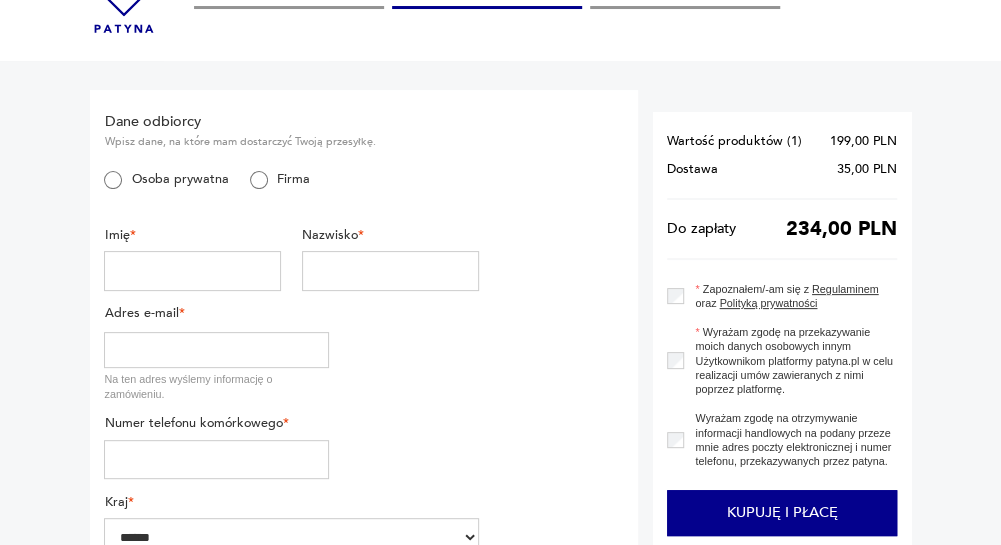 click at bounding box center [192, 271] 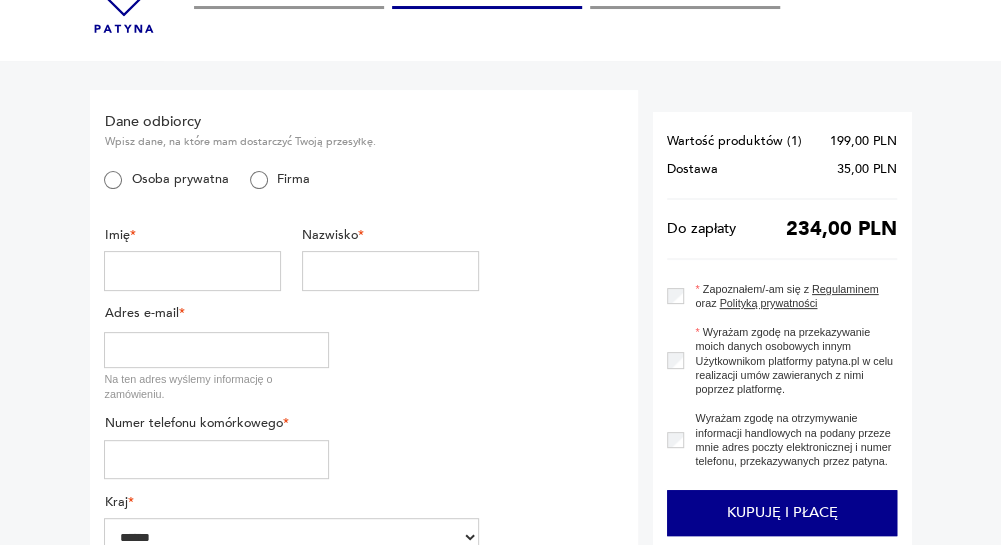 click on "Firma" at bounding box center [289, 179] 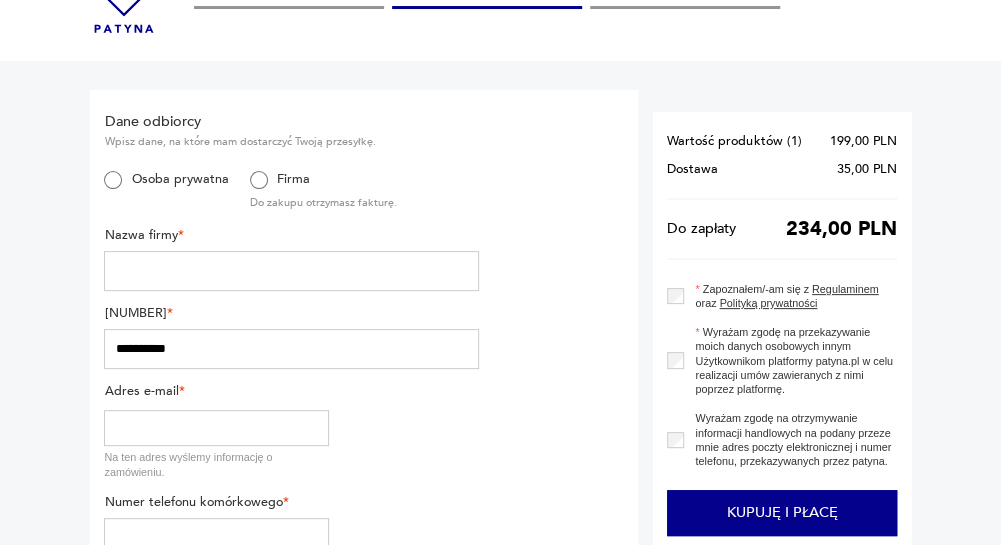 click at bounding box center [291, 271] 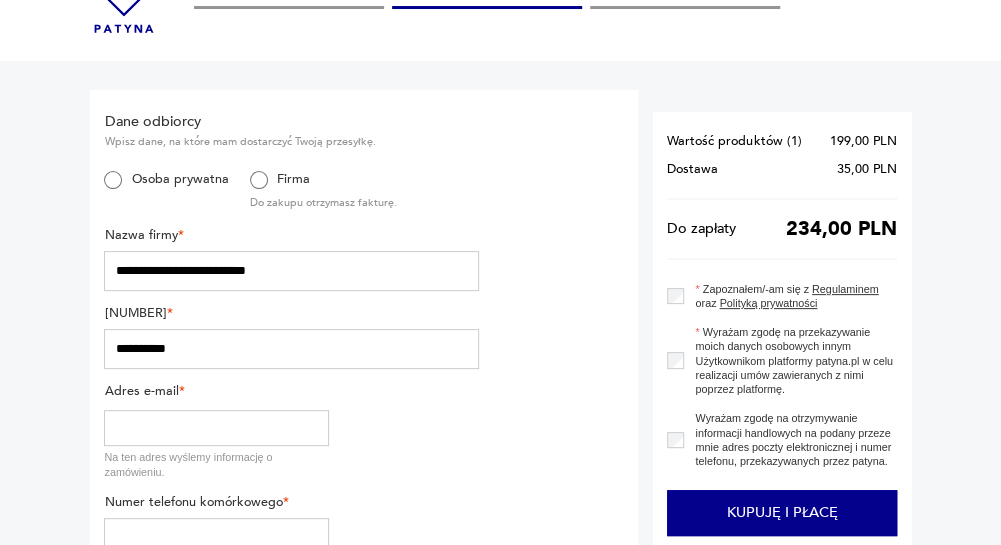 type on "*********" 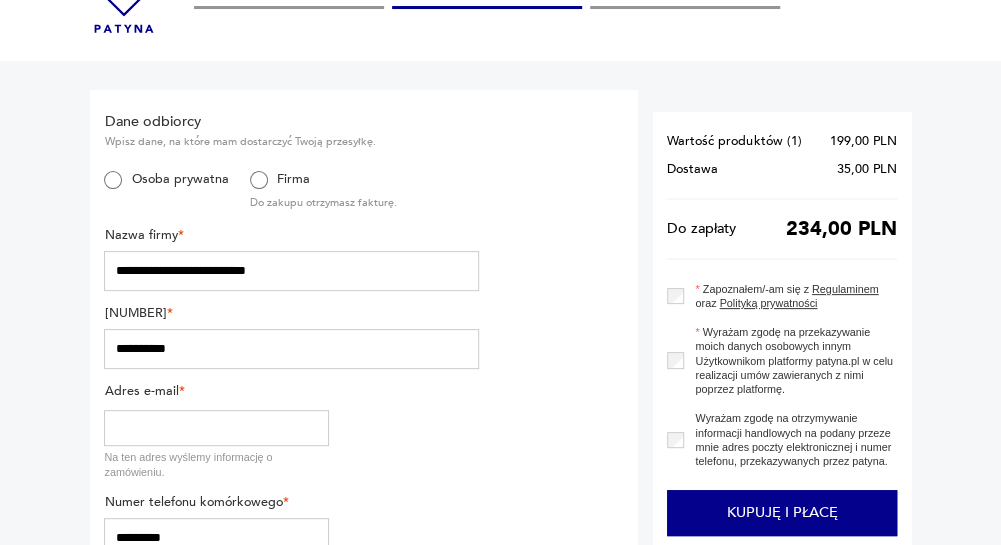 type on "******" 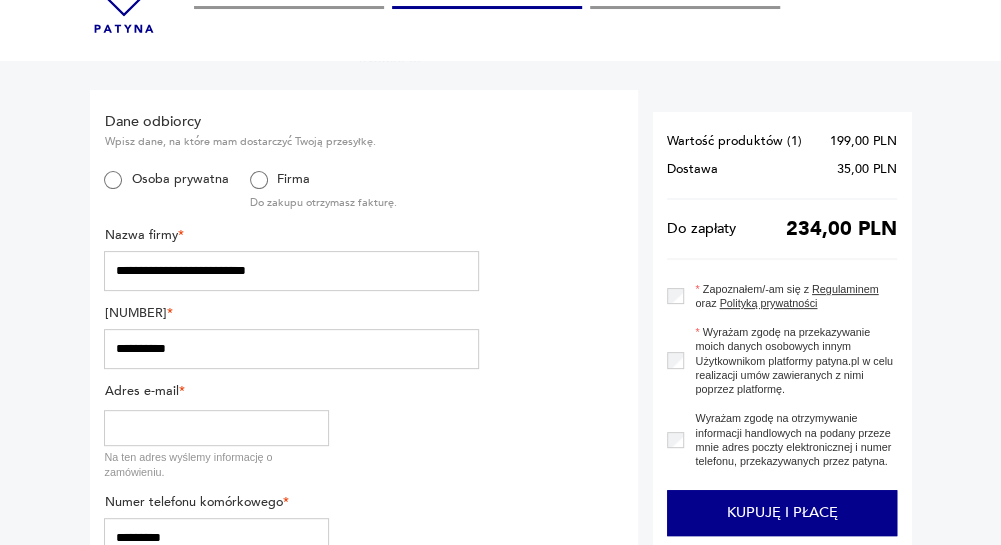 click on "**********" at bounding box center (291, 349) 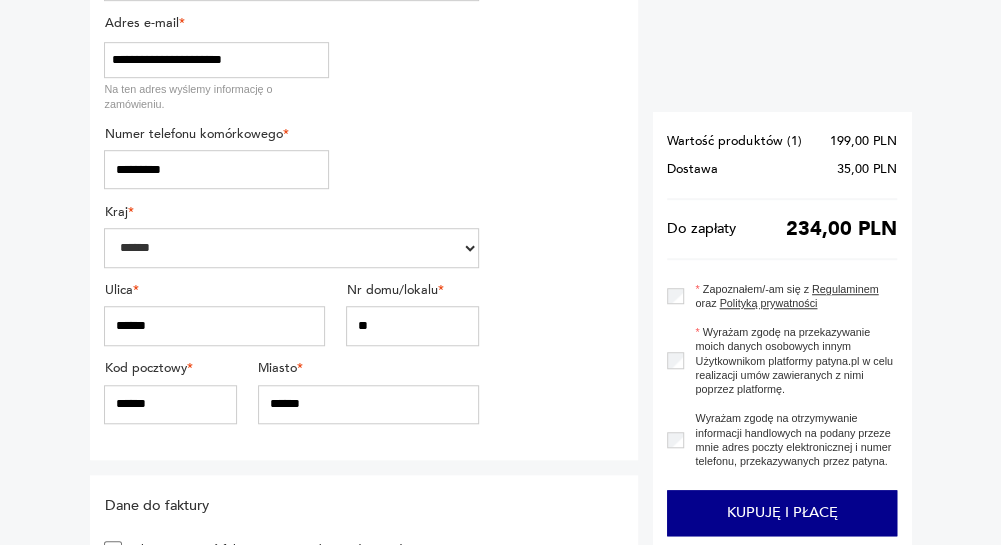 scroll, scrollTop: 476, scrollLeft: 0, axis: vertical 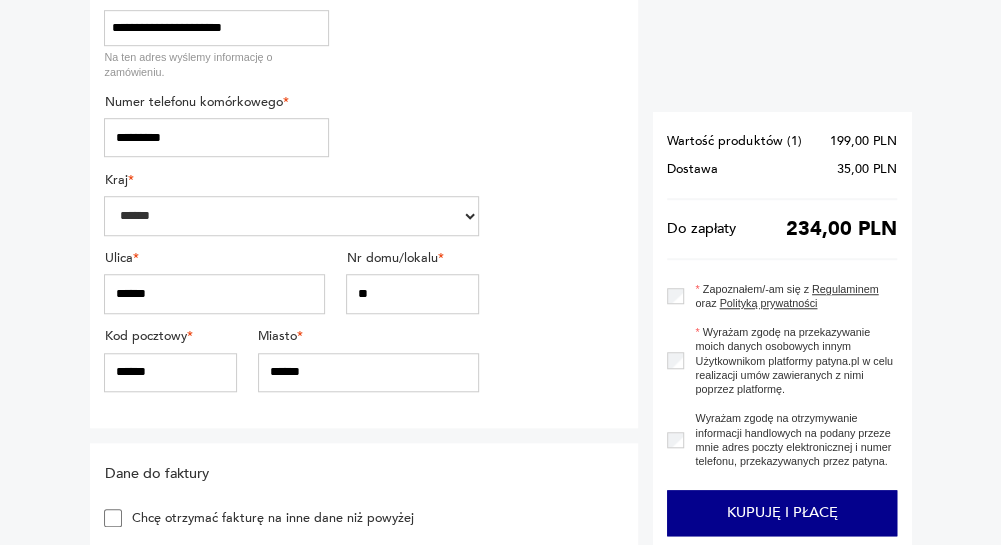 click on "******" at bounding box center [170, 373] 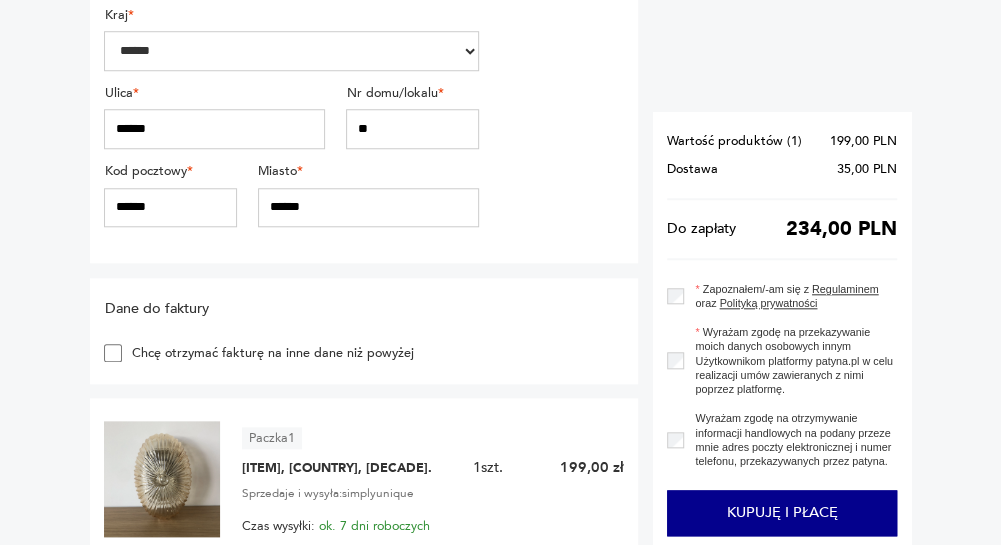 scroll, scrollTop: 676, scrollLeft: 0, axis: vertical 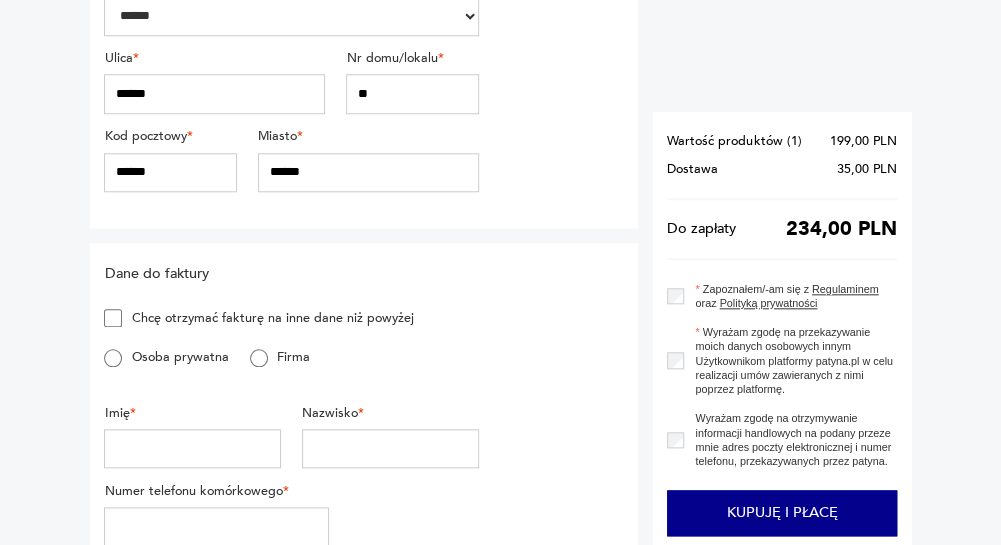 click on "Chcę otrzymać fakturę na inne dane niż powyżej" at bounding box center (267, 318) 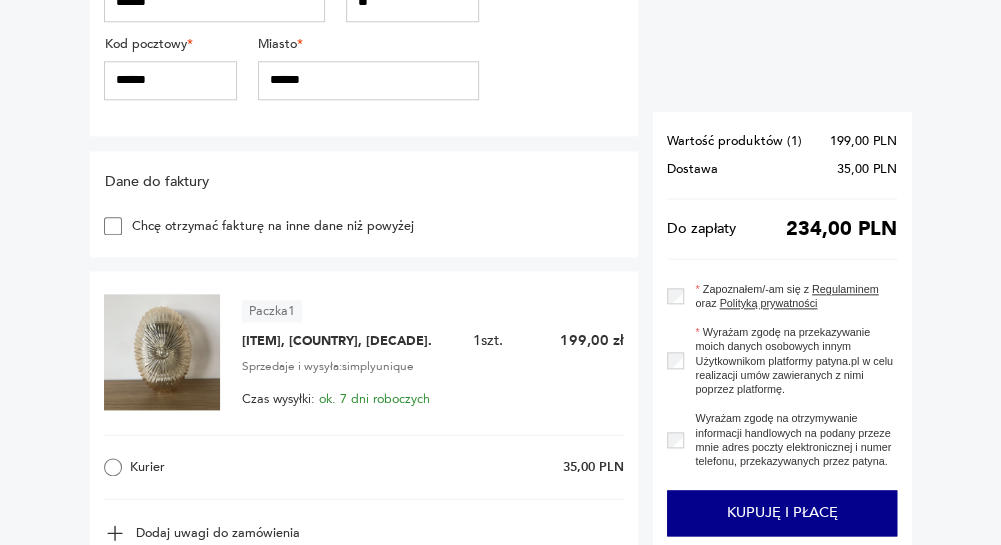scroll, scrollTop: 800, scrollLeft: 0, axis: vertical 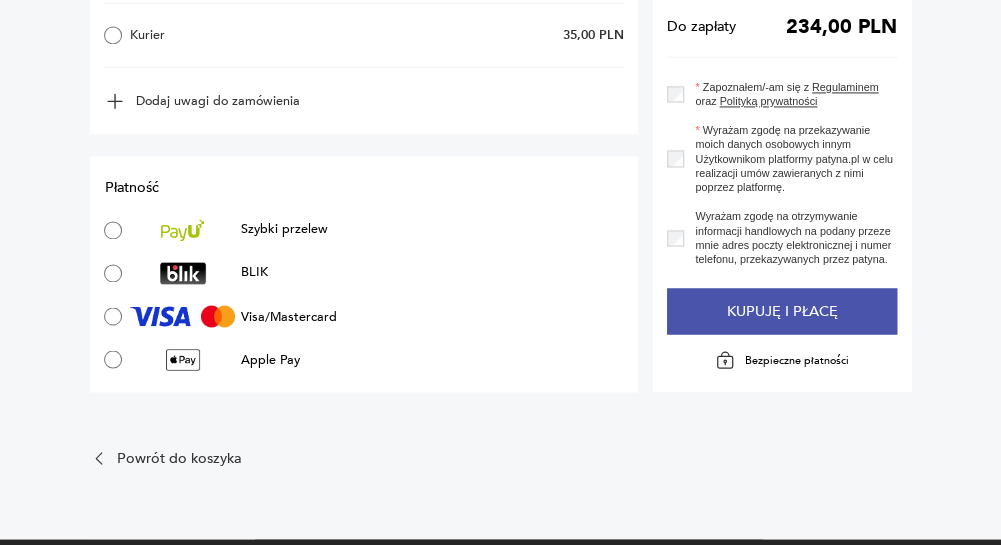 click on "Kupuję i płacę" at bounding box center [781, 311] 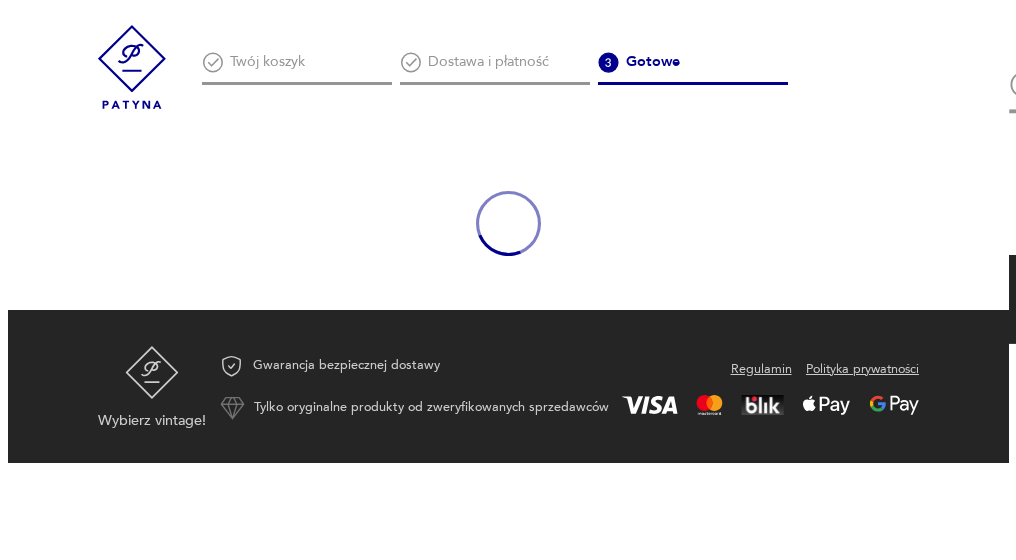scroll, scrollTop: 0, scrollLeft: 0, axis: both 